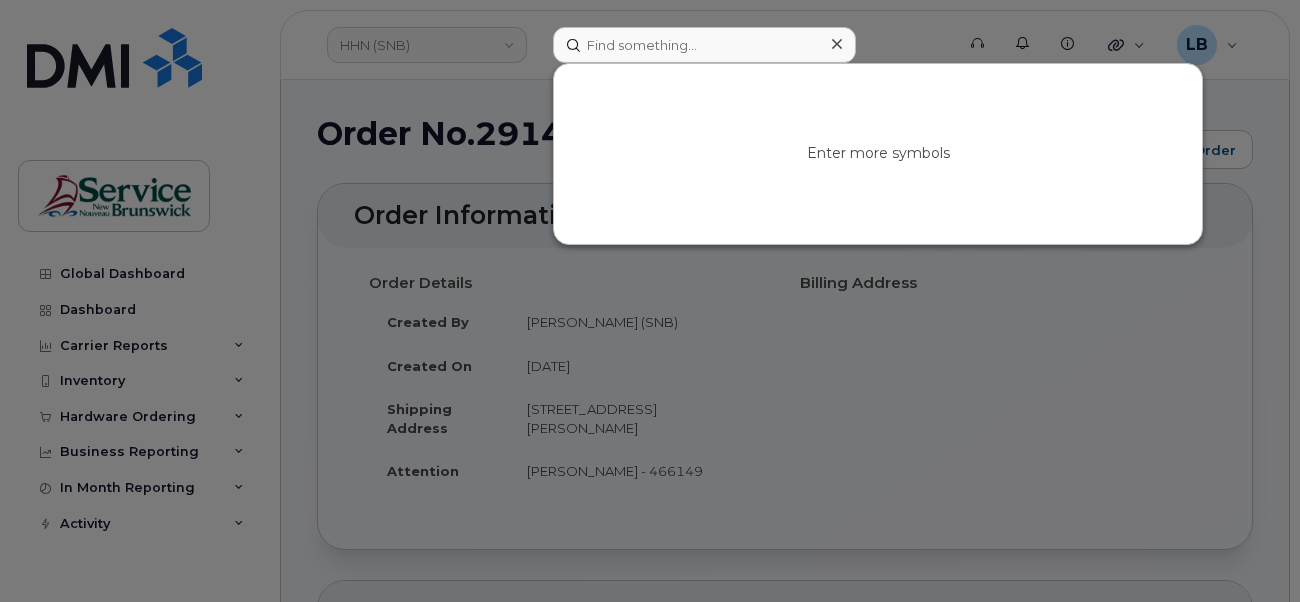 scroll, scrollTop: 0, scrollLeft: 0, axis: both 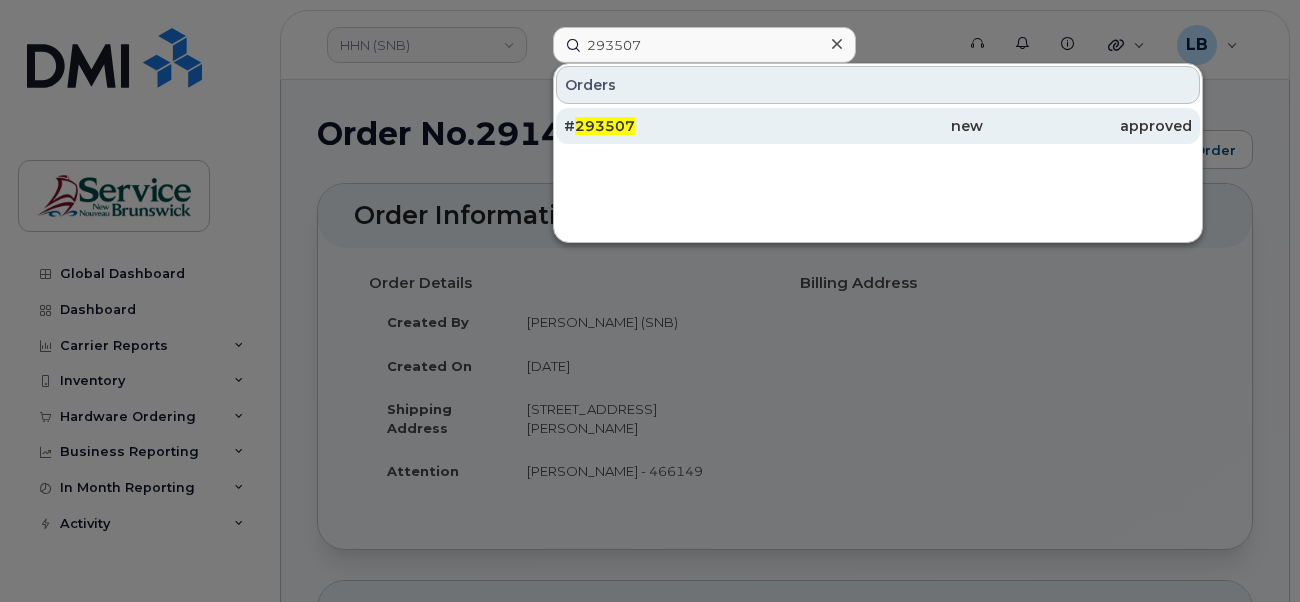 type on "293507" 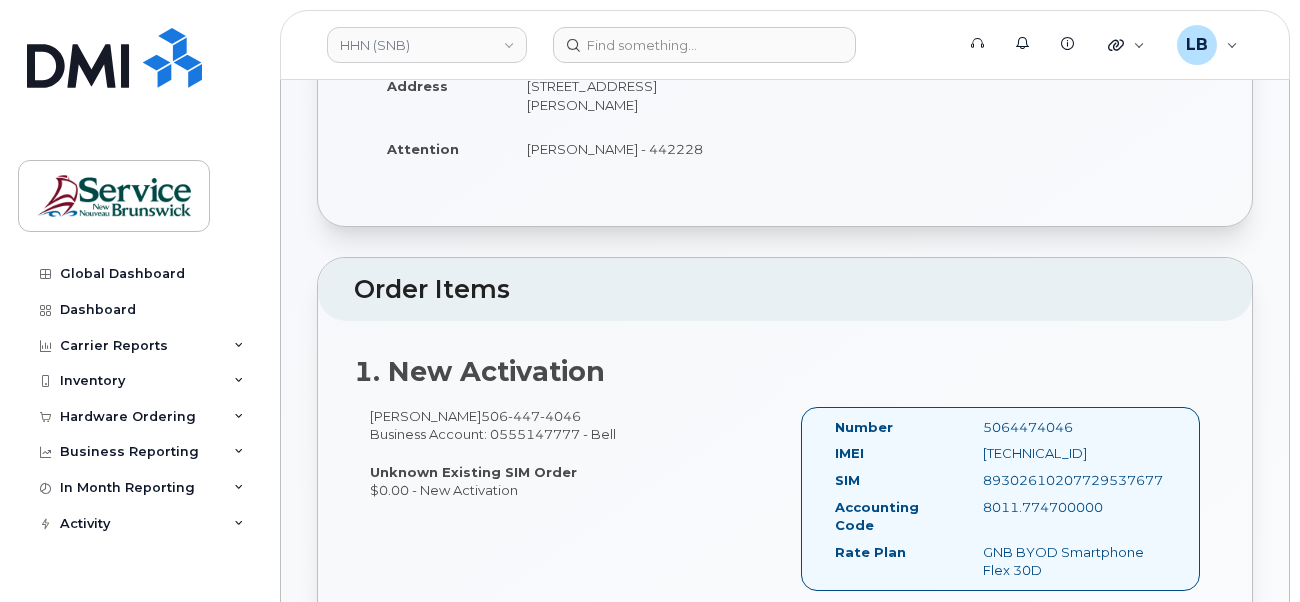 scroll, scrollTop: 500, scrollLeft: 0, axis: vertical 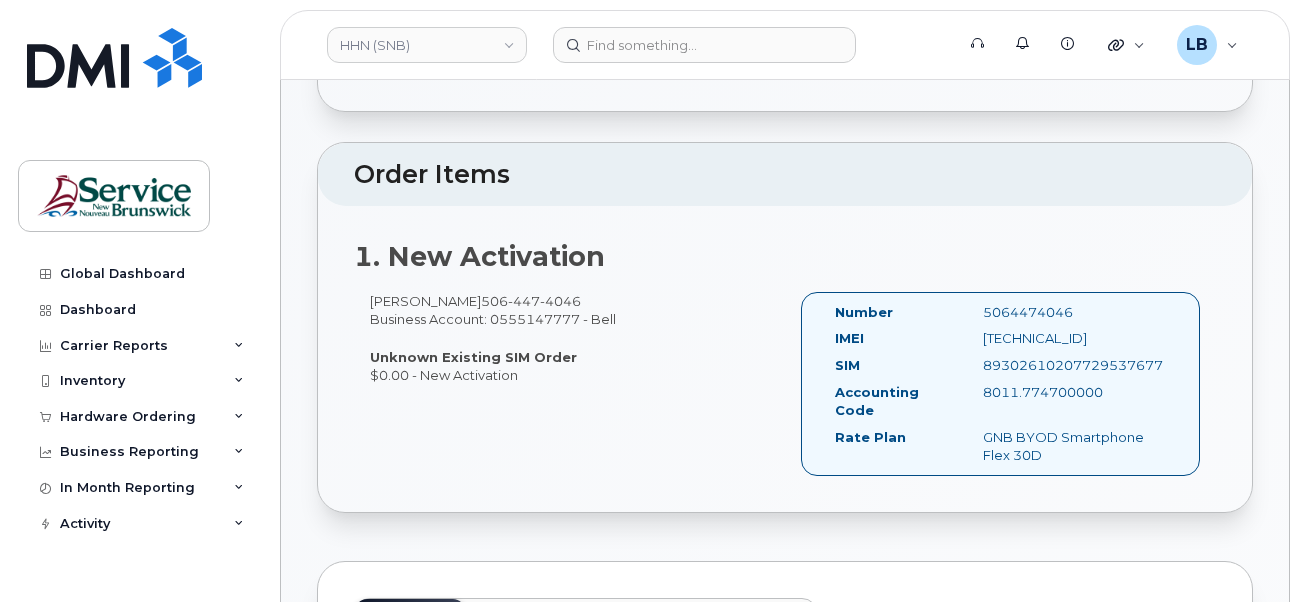 drag, startPoint x: 1089, startPoint y: 308, endPoint x: 977, endPoint y: 310, distance: 112.01785 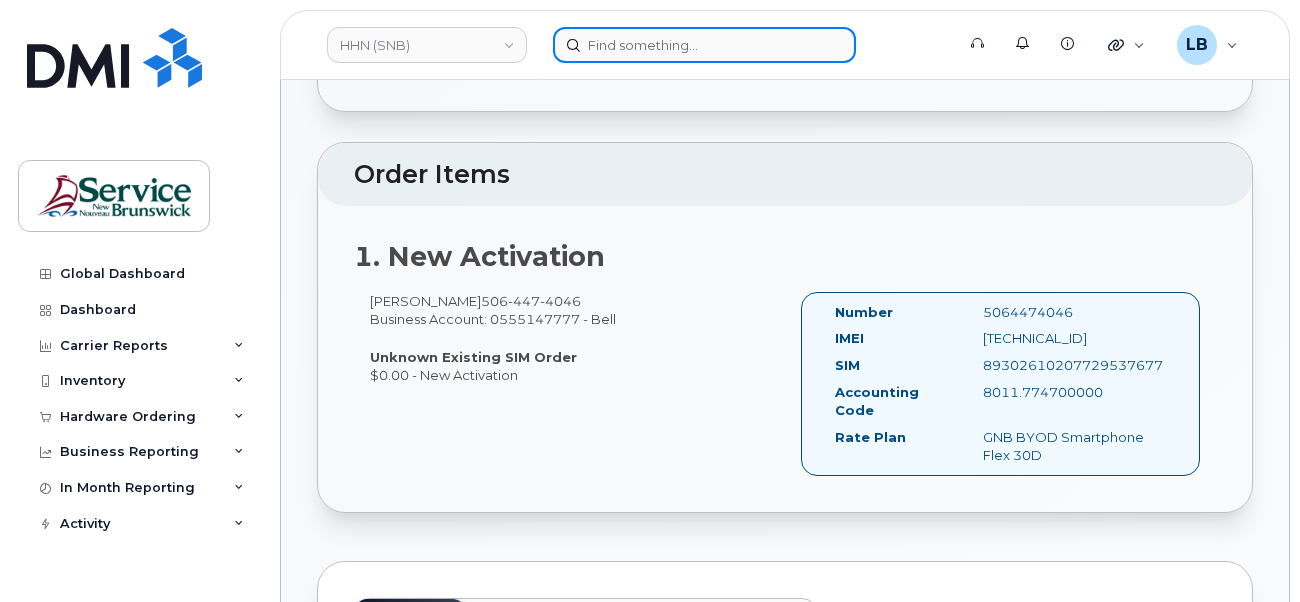 drag, startPoint x: 645, startPoint y: 63, endPoint x: 642, endPoint y: 46, distance: 17.262676 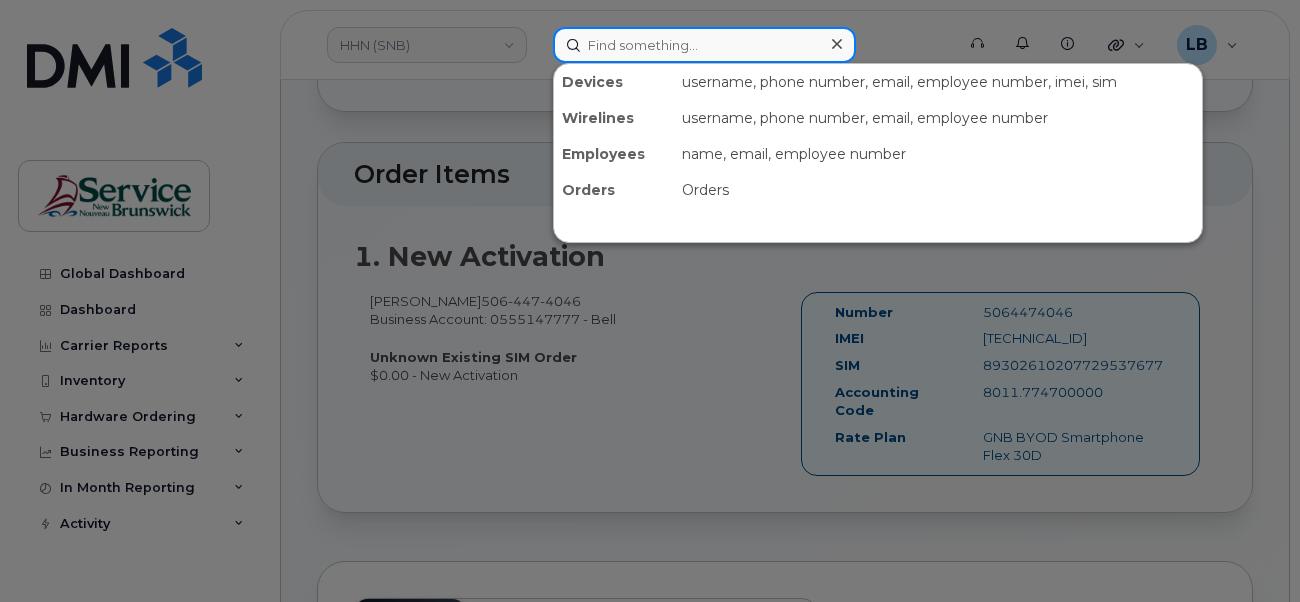 paste on "291056" 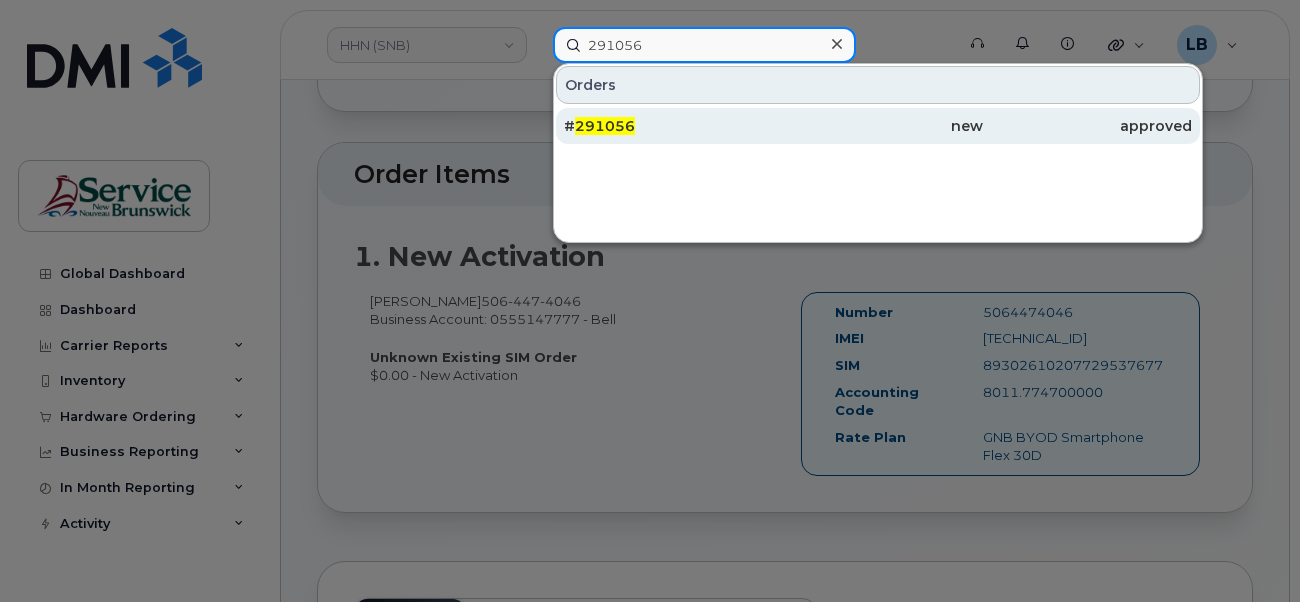 type on "291056" 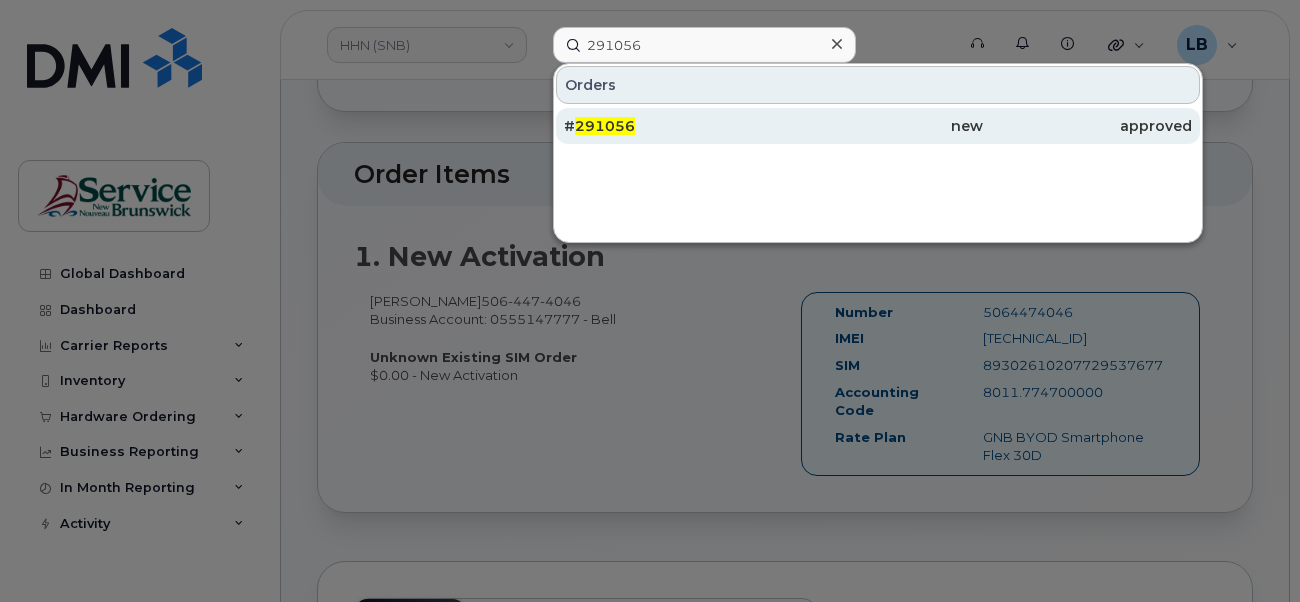 click on "291056" at bounding box center [605, 126] 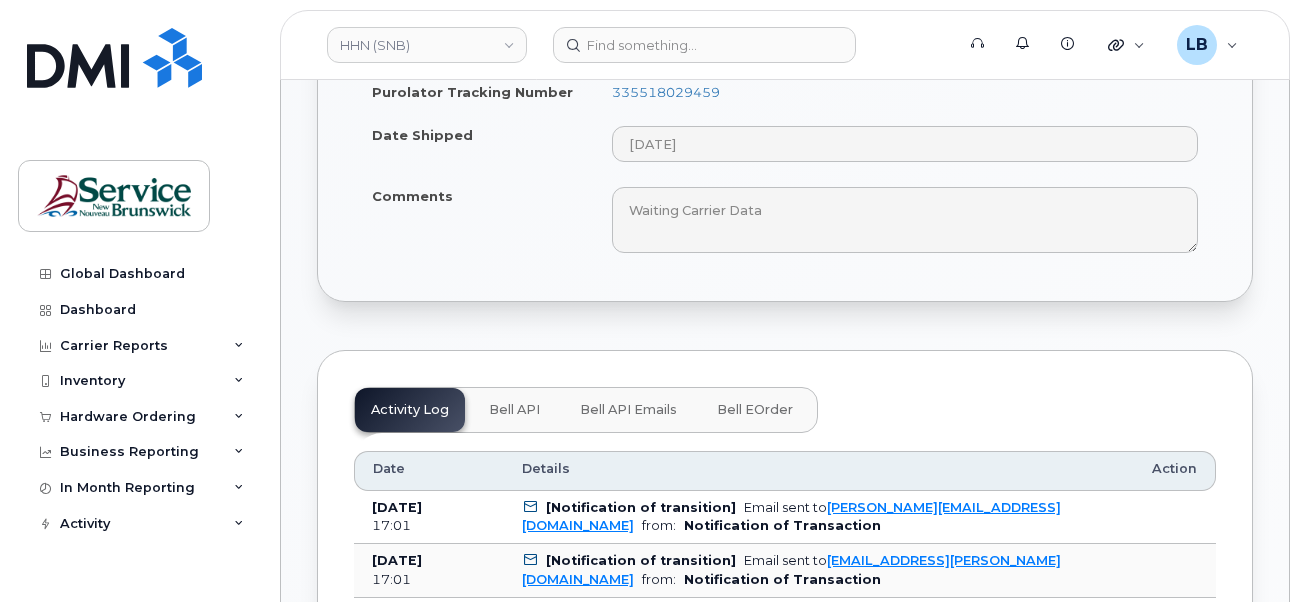 scroll, scrollTop: 1400, scrollLeft: 0, axis: vertical 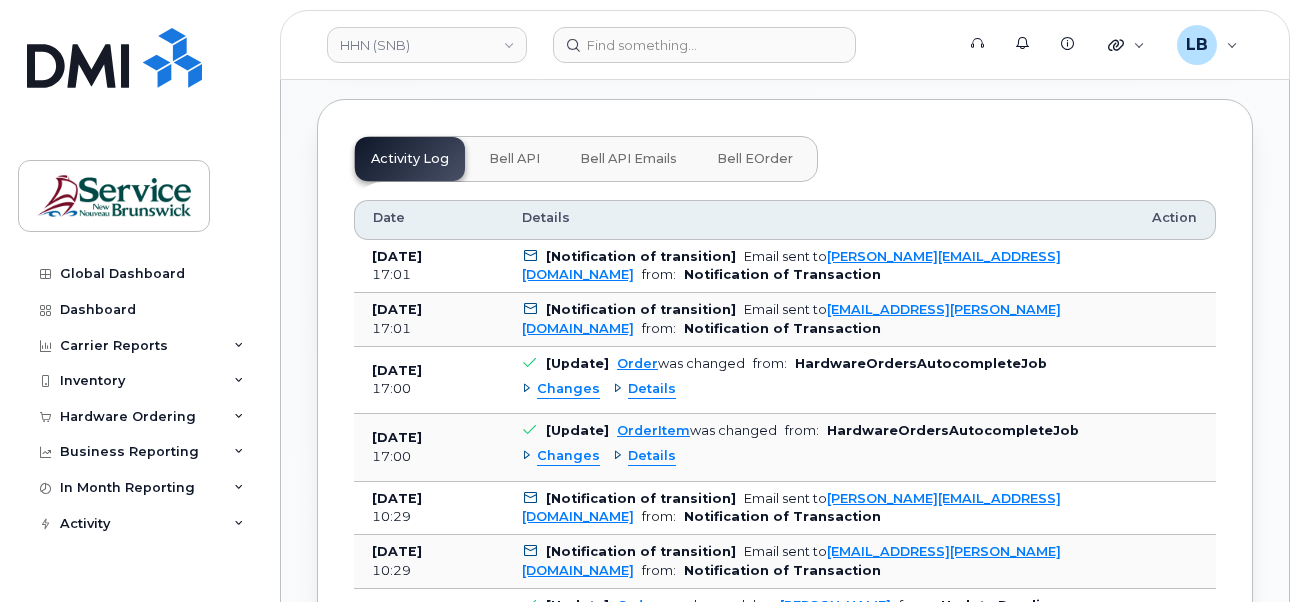 click on "Bell eOrder" at bounding box center (755, 159) 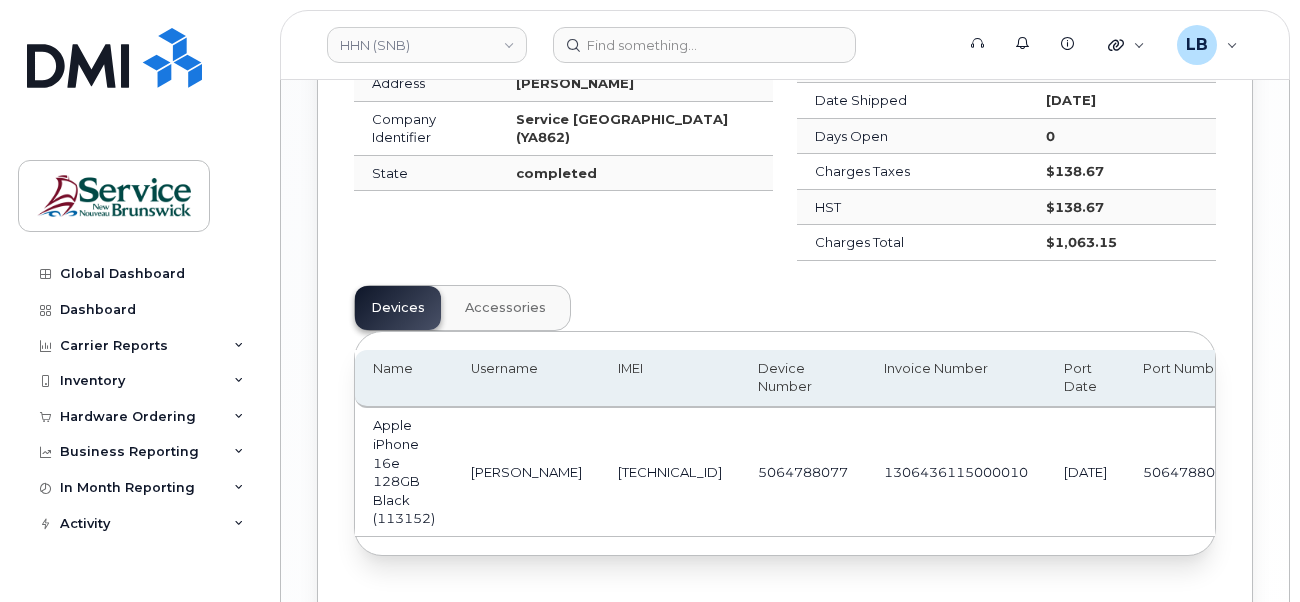 scroll, scrollTop: 1700, scrollLeft: 0, axis: vertical 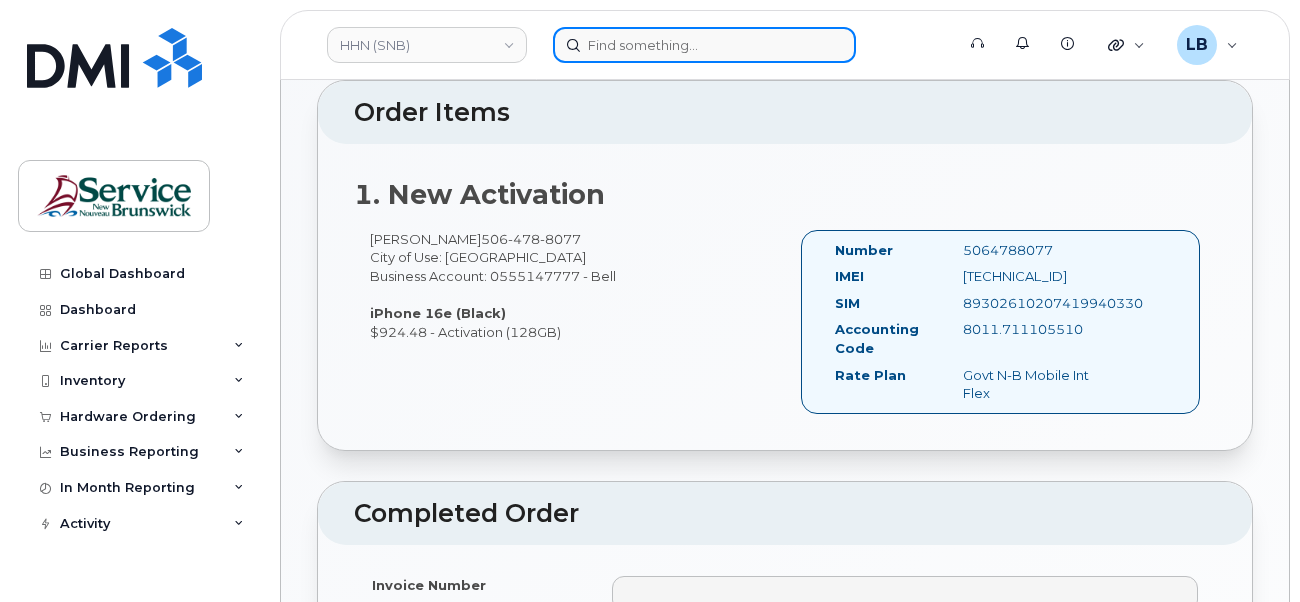 click at bounding box center (704, 45) 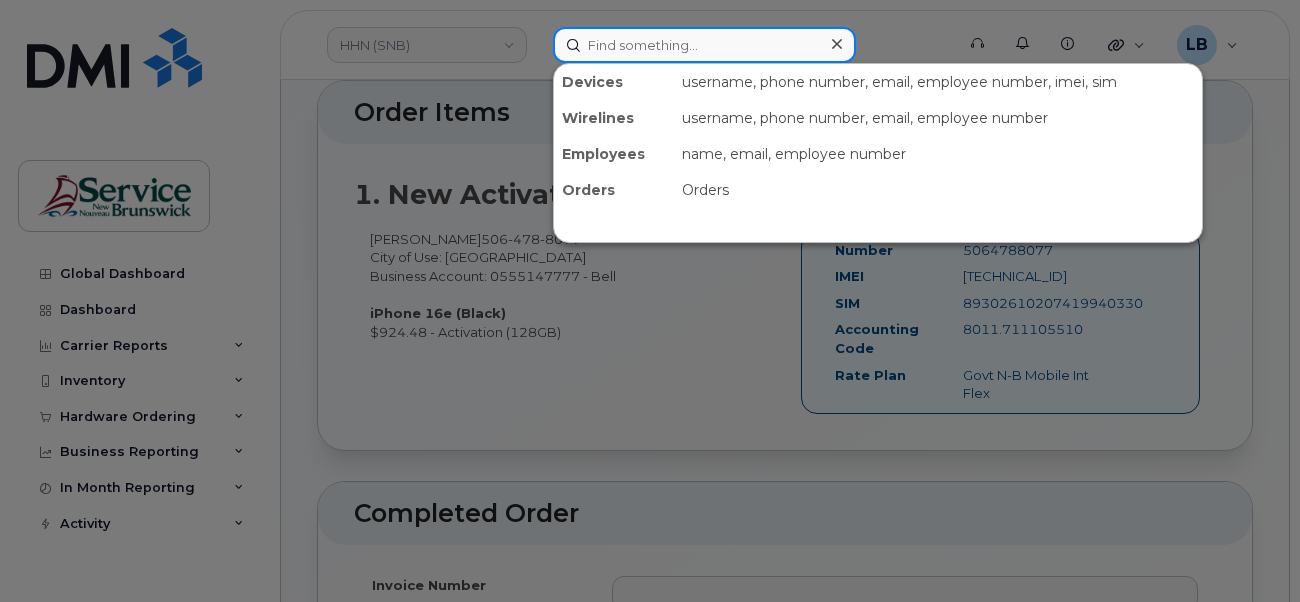 paste on "293507" 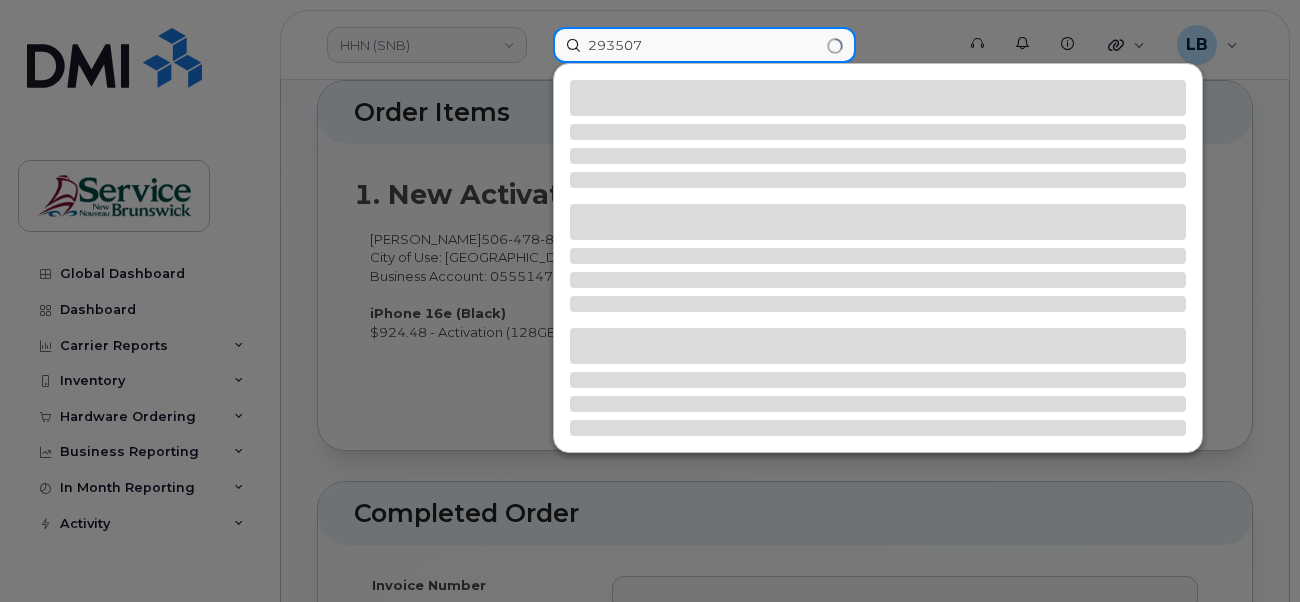 type on "293507" 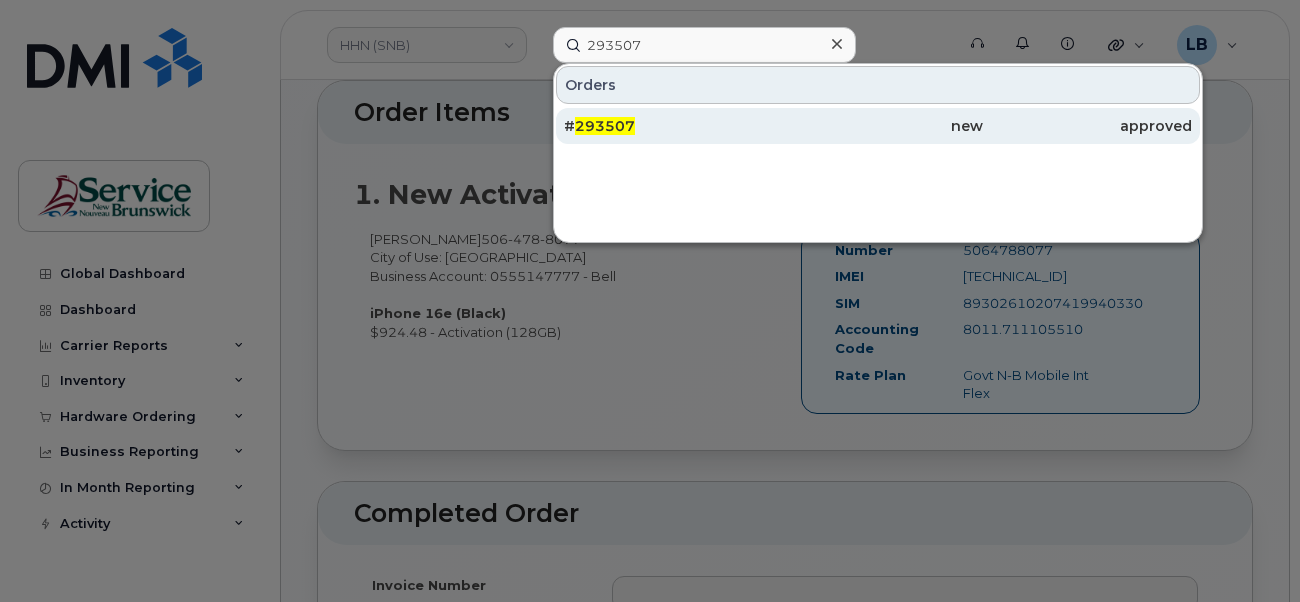 click on "293507" at bounding box center [605, 126] 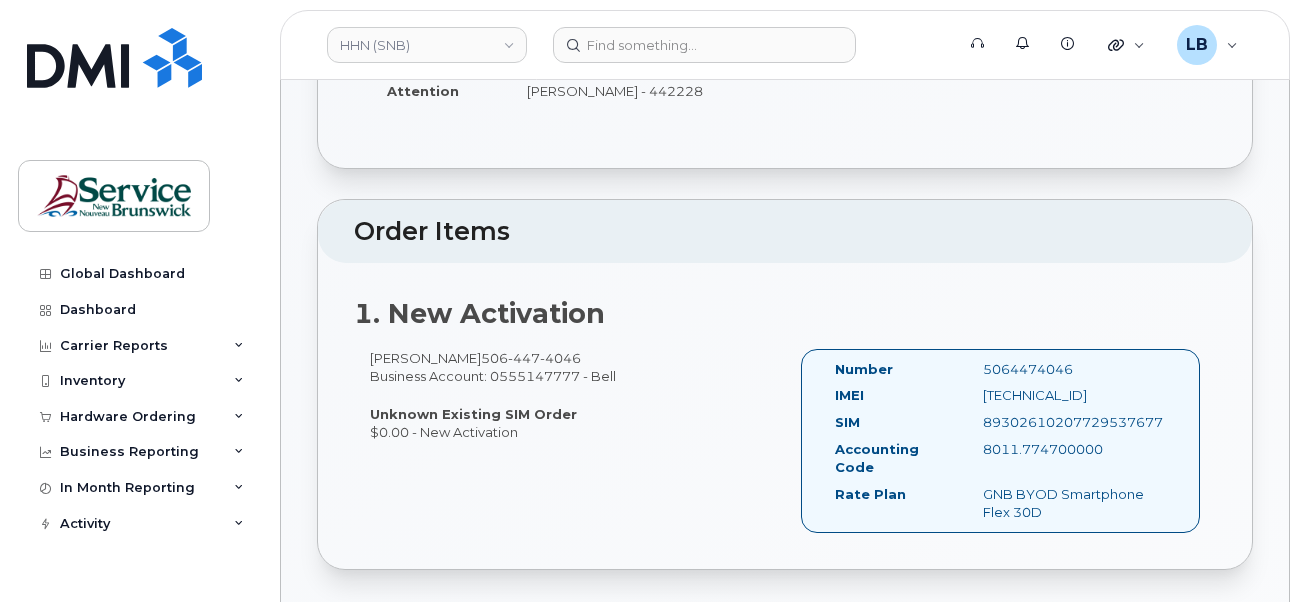 scroll, scrollTop: 657, scrollLeft: 0, axis: vertical 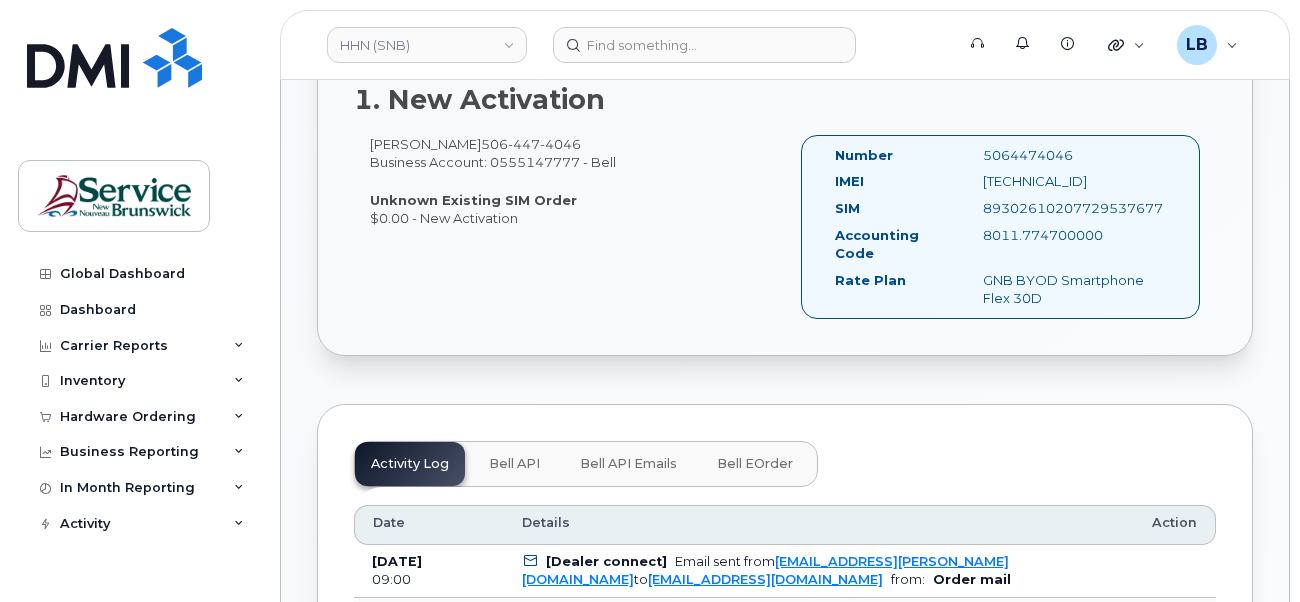 click on "Bell API" at bounding box center [514, 464] 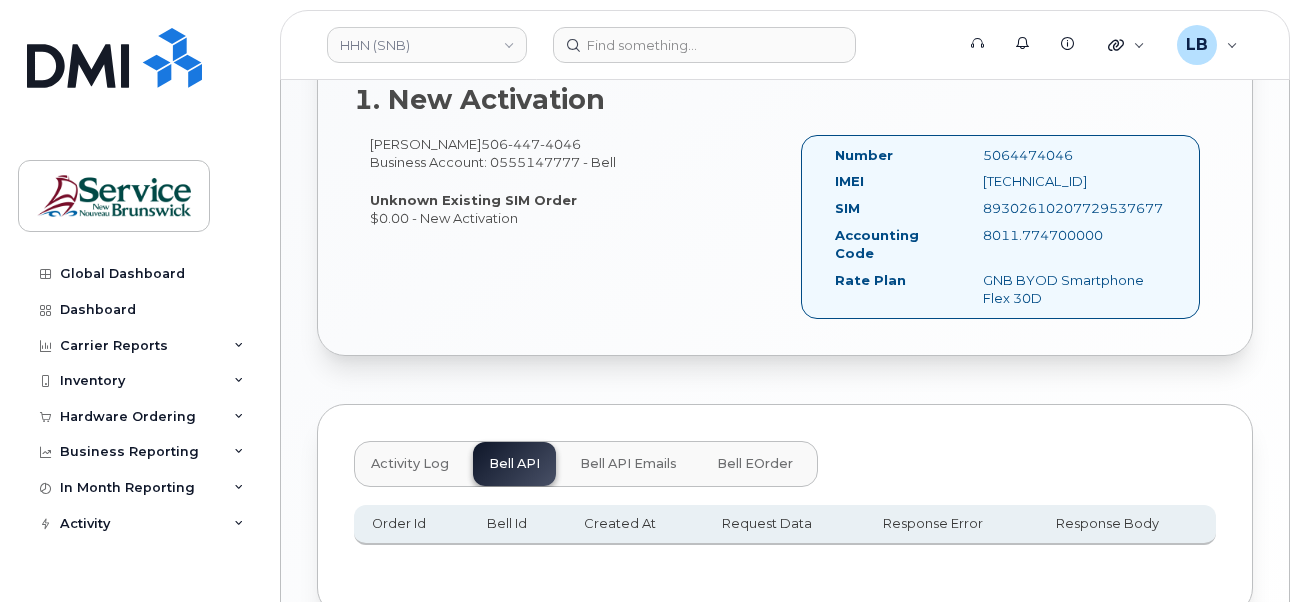 click on "Bell API Emails" at bounding box center (628, 464) 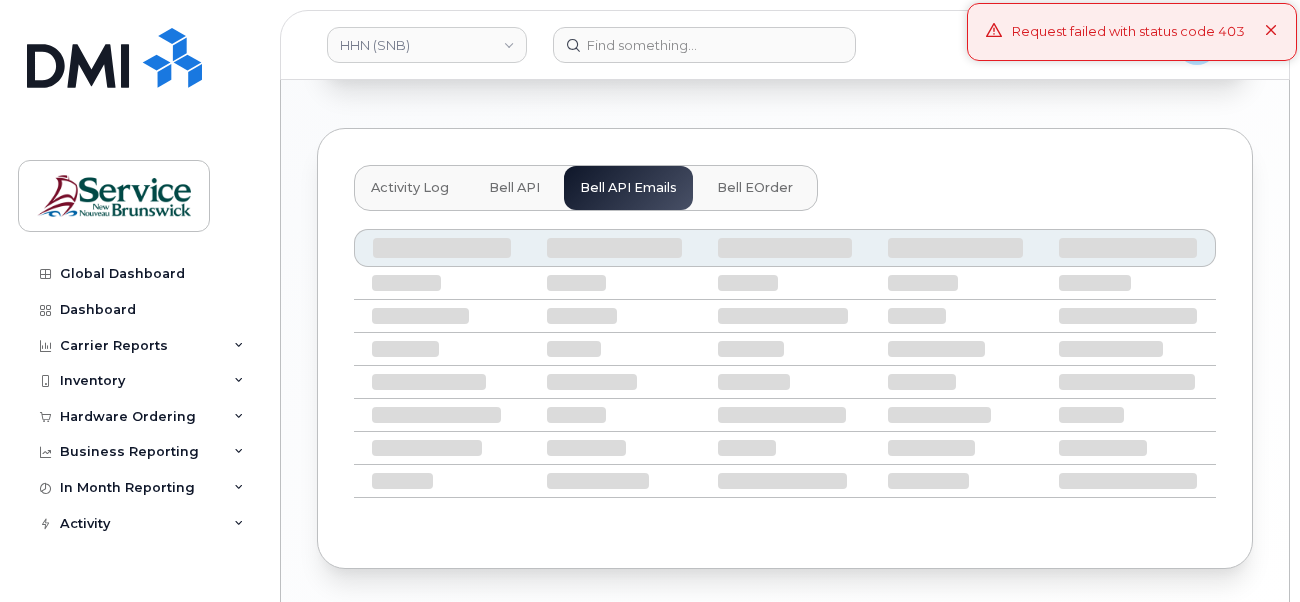 scroll, scrollTop: 957, scrollLeft: 0, axis: vertical 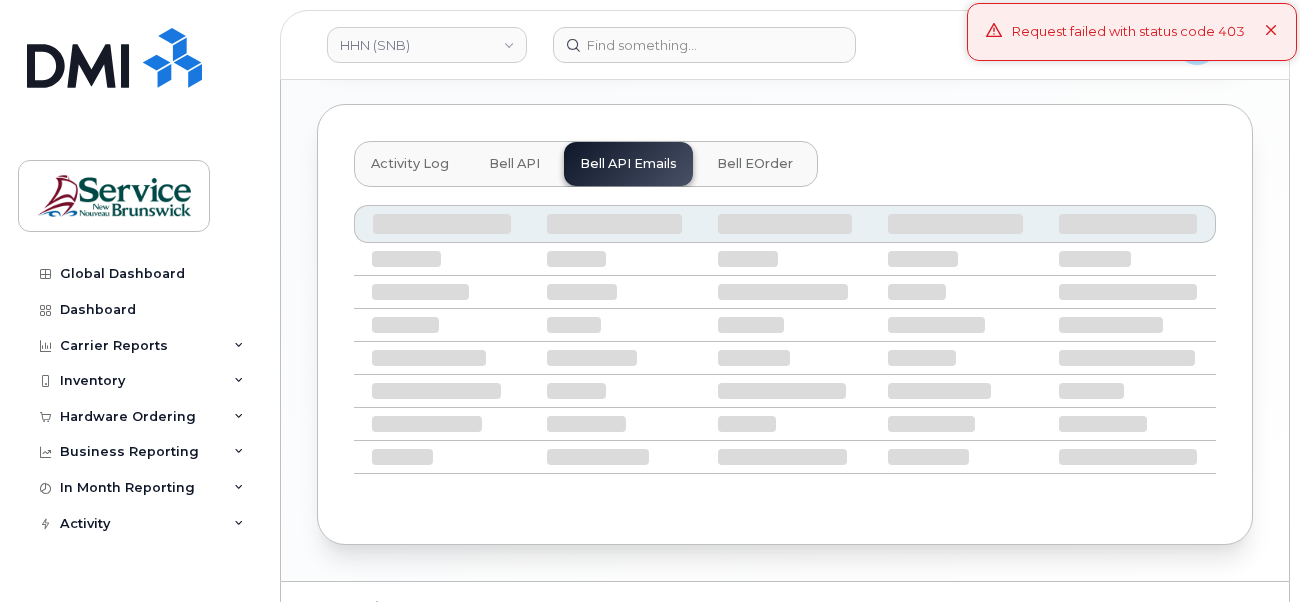 click on "Bell eOrder" at bounding box center [755, 164] 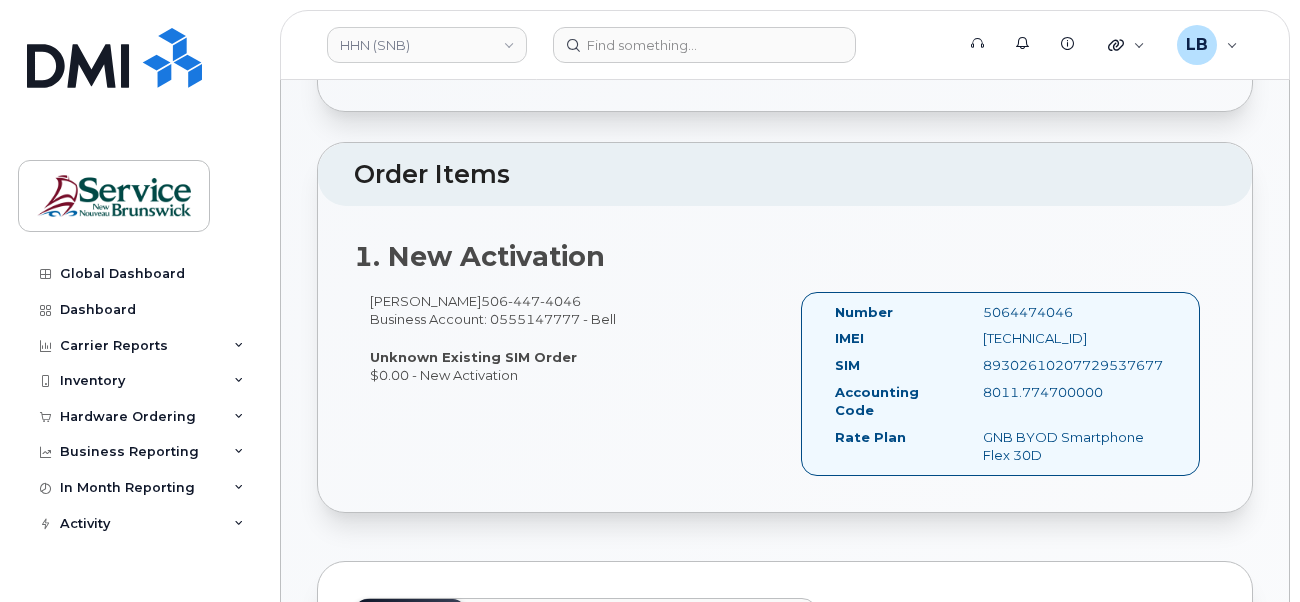 scroll, scrollTop: 600, scrollLeft: 0, axis: vertical 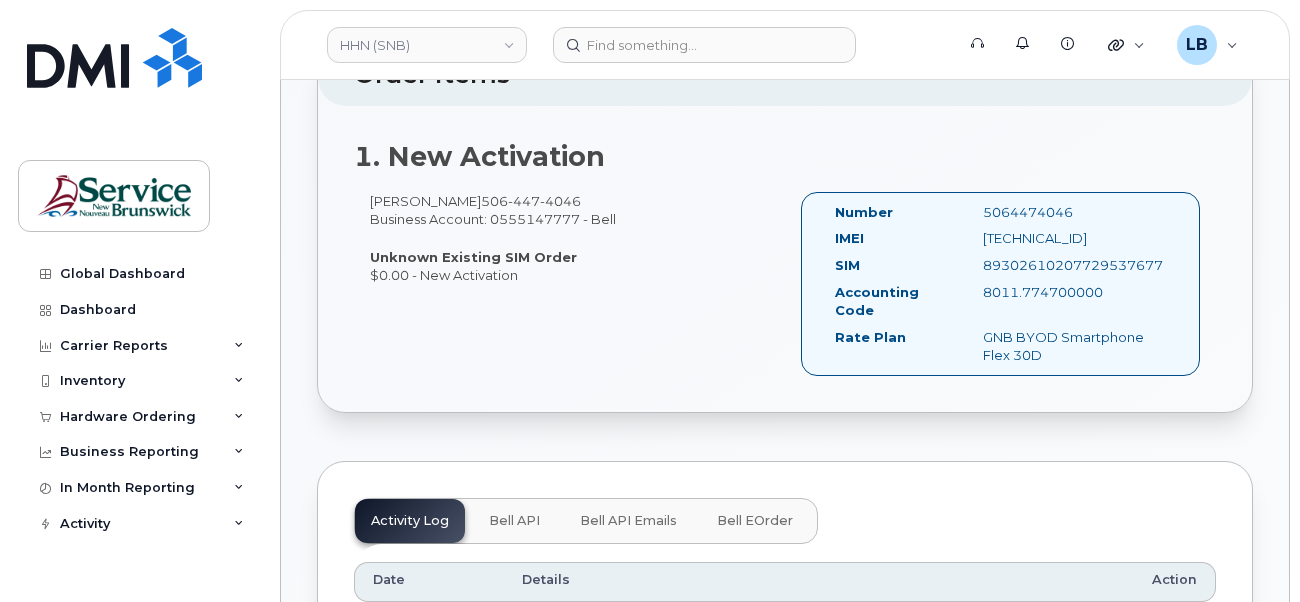 click on "Bell eOrder" 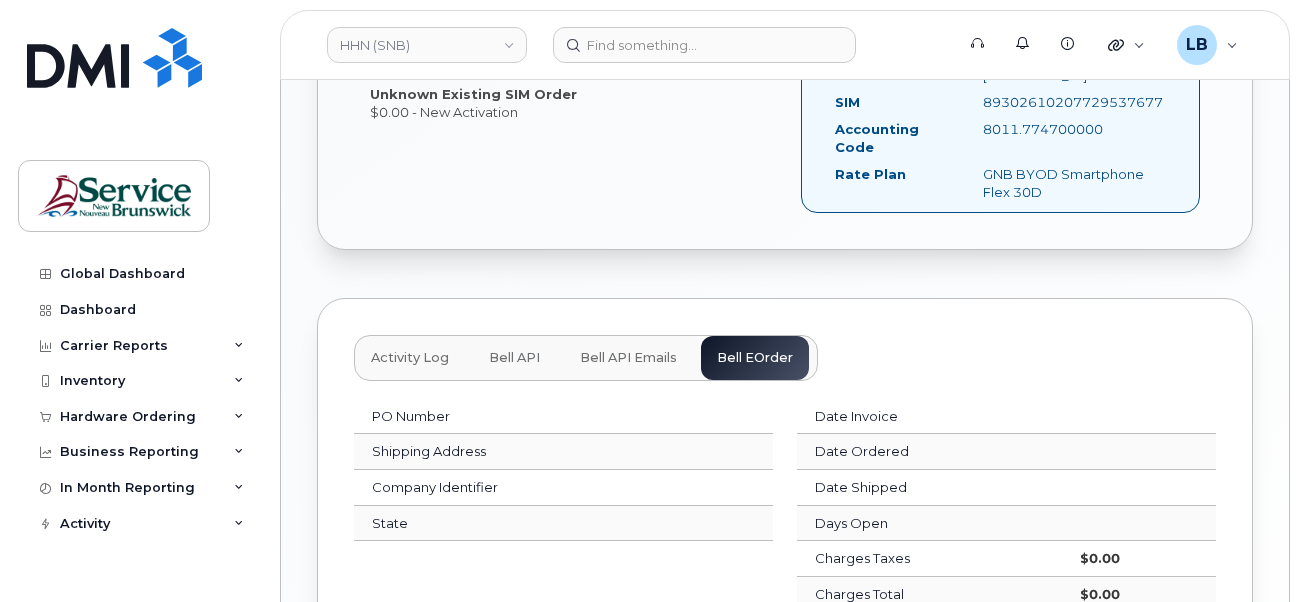 scroll, scrollTop: 1000, scrollLeft: 0, axis: vertical 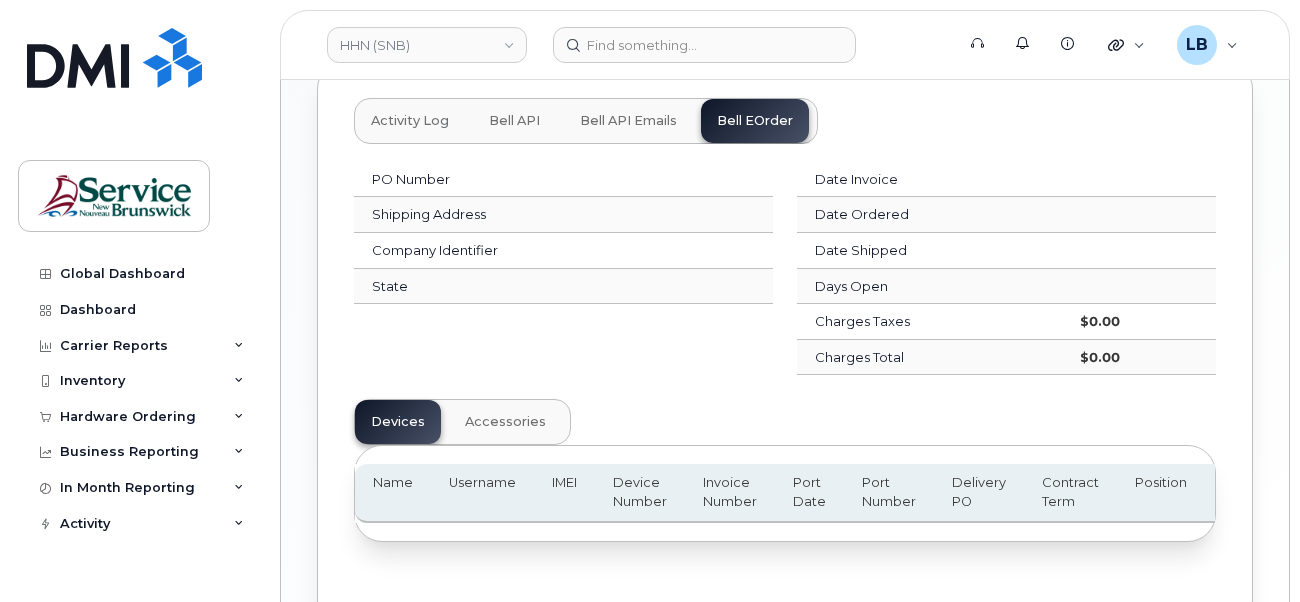 click on "Activity Log" at bounding box center (410, 121) 